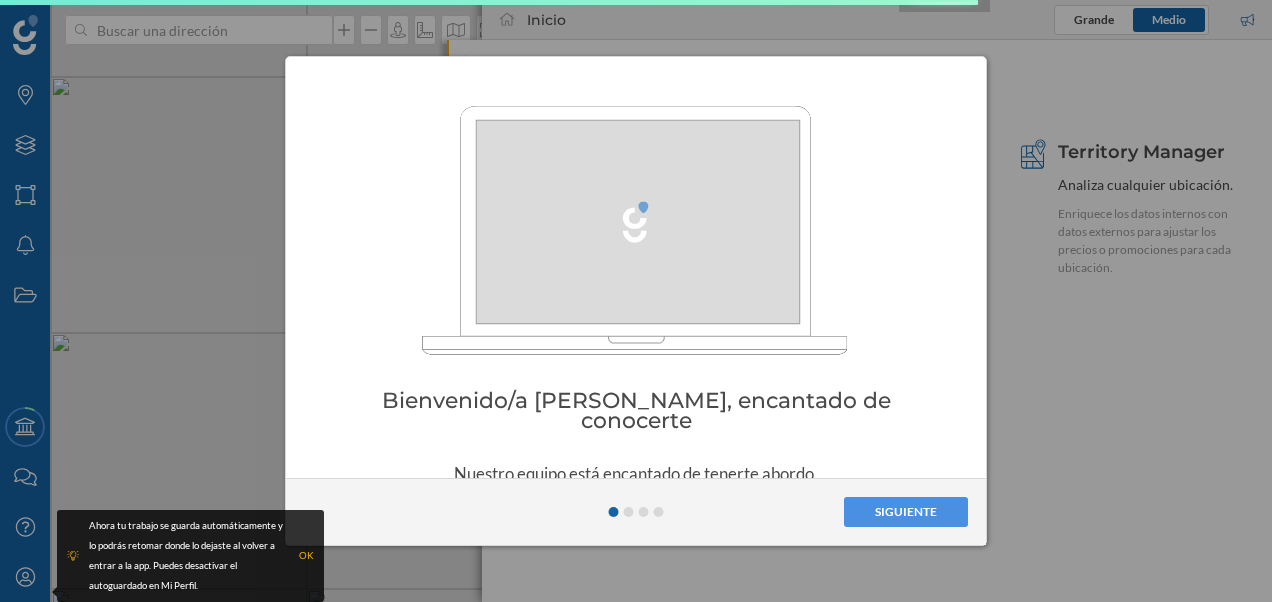 scroll, scrollTop: 0, scrollLeft: 0, axis: both 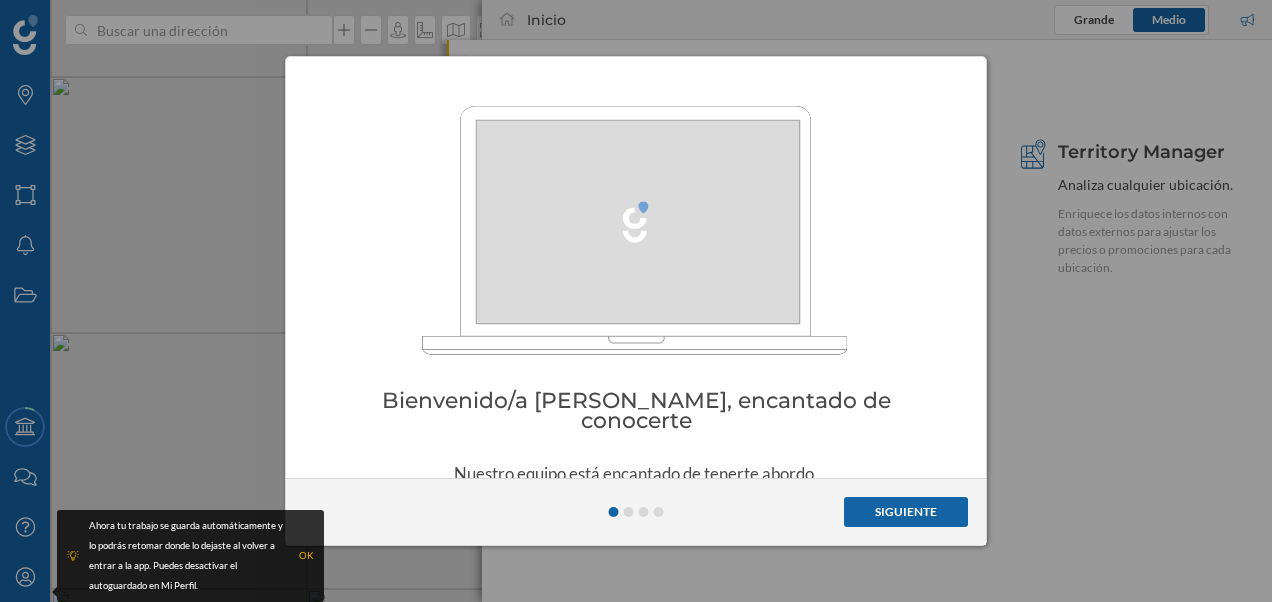 click on "Siguiente" at bounding box center (906, 512) 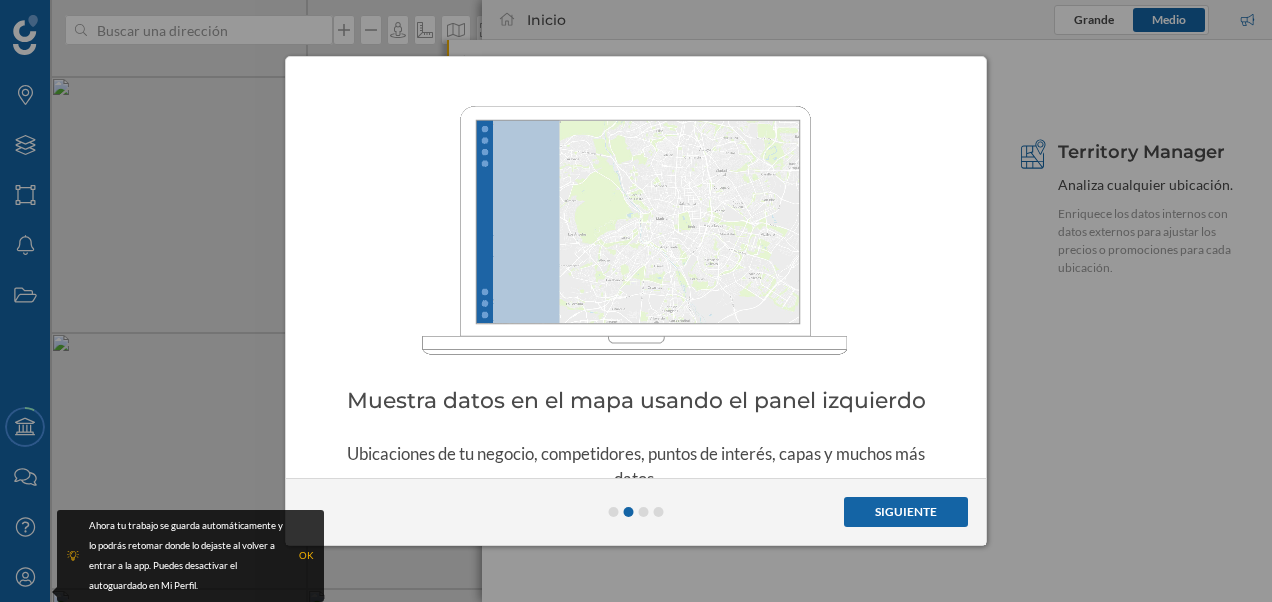 click on "Siguiente" at bounding box center (906, 512) 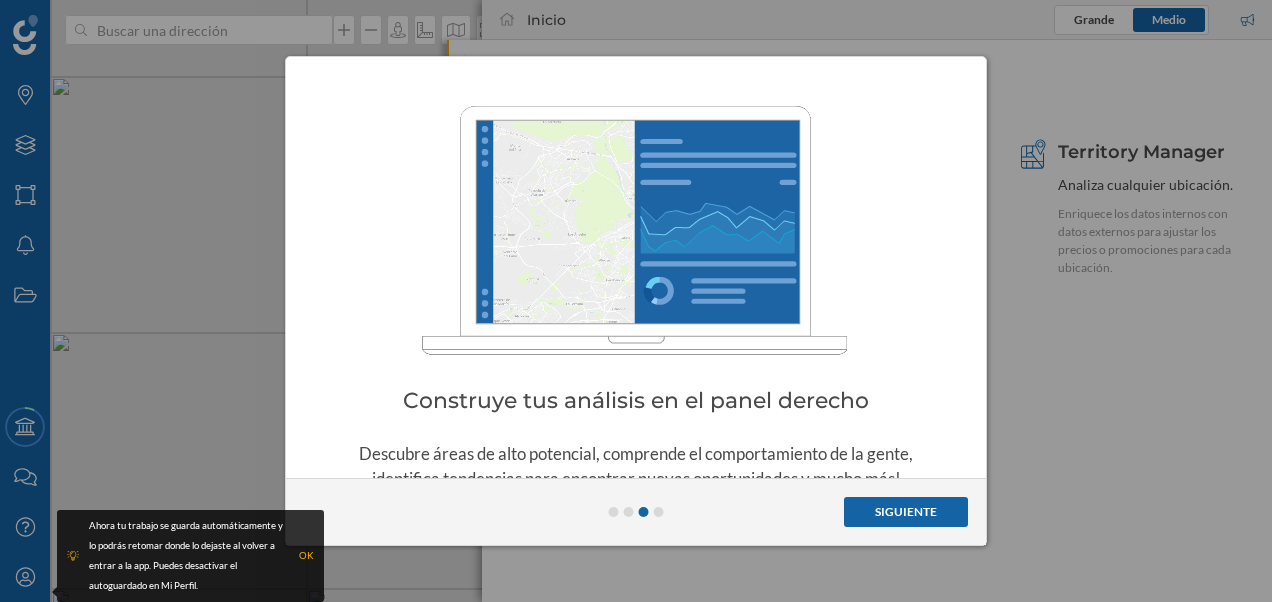 click on "Siguiente" at bounding box center (906, 512) 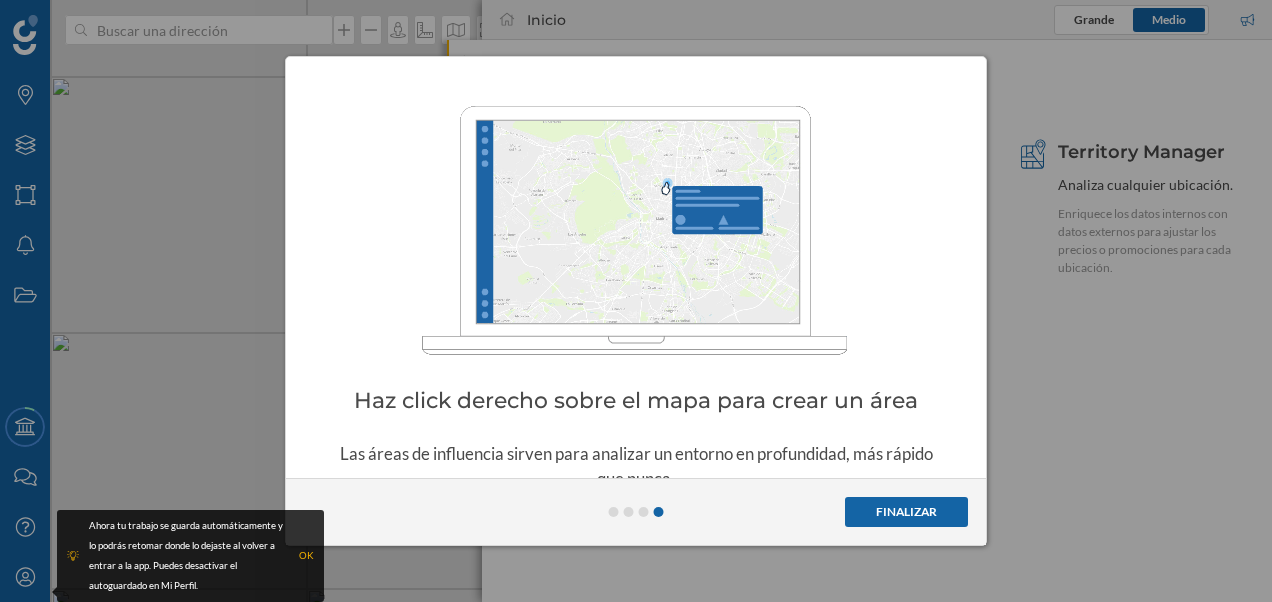 click on "Finalizar" at bounding box center [906, 512] 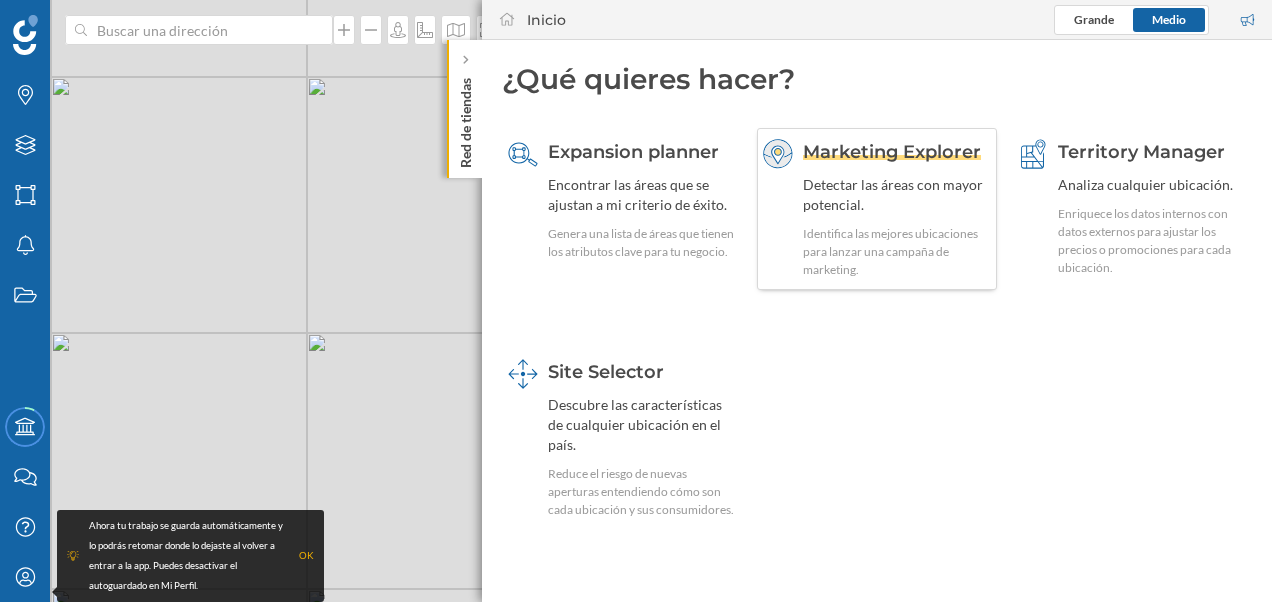 click on "Marketing Explorer" at bounding box center (892, 152) 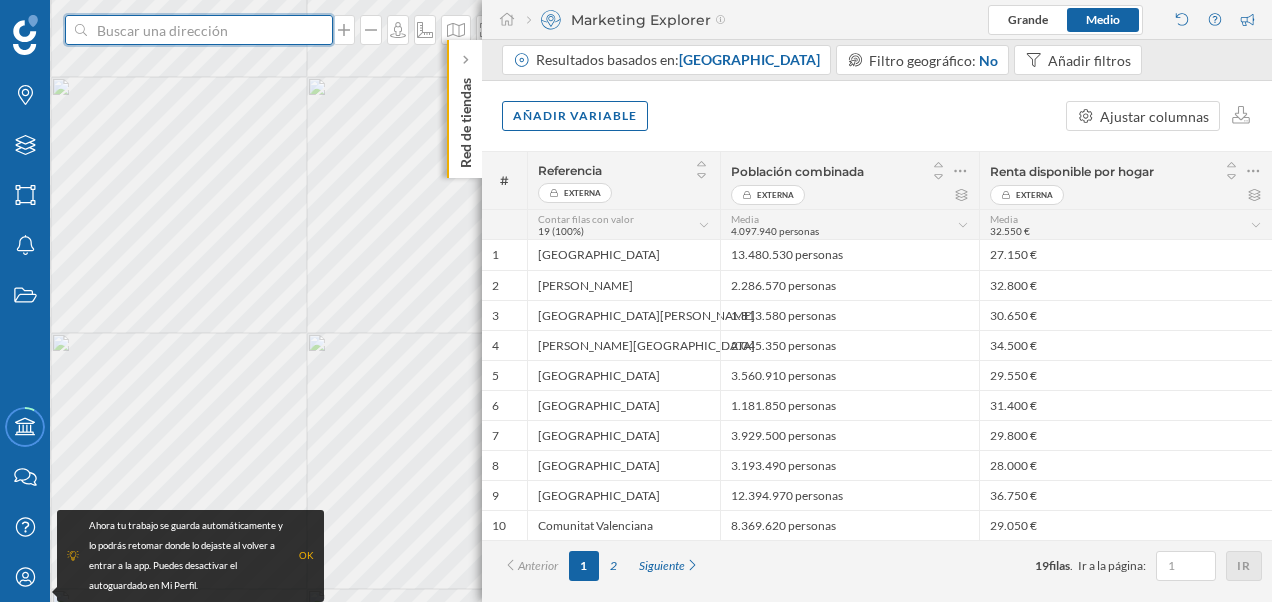 click at bounding box center [199, 30] 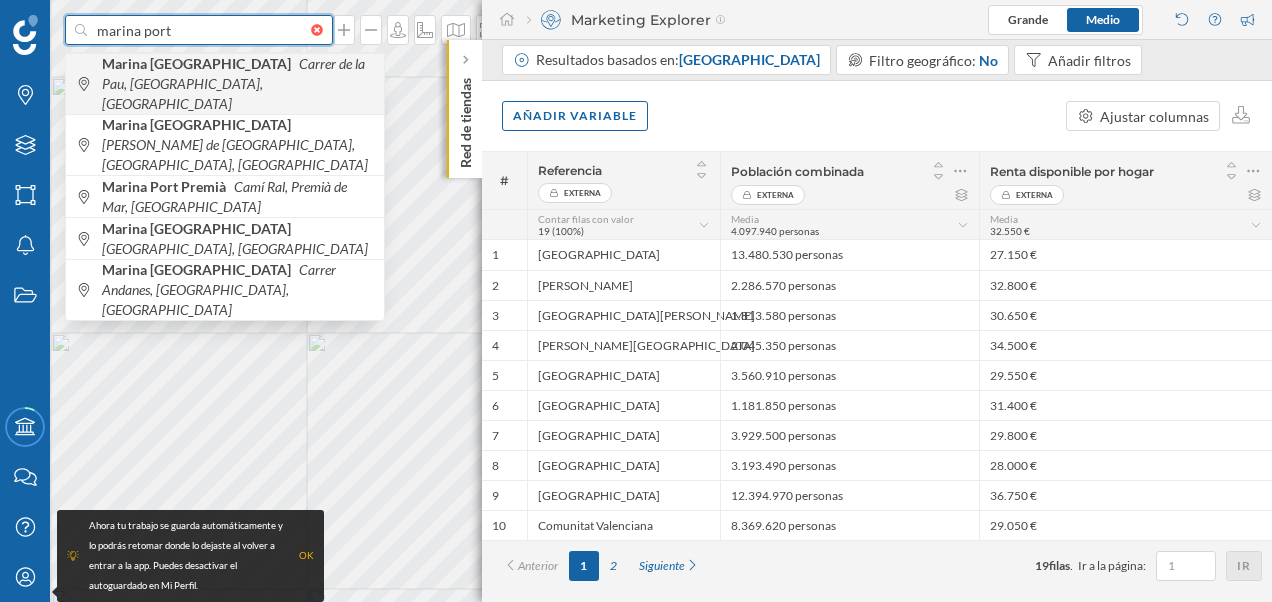 type on "marina port" 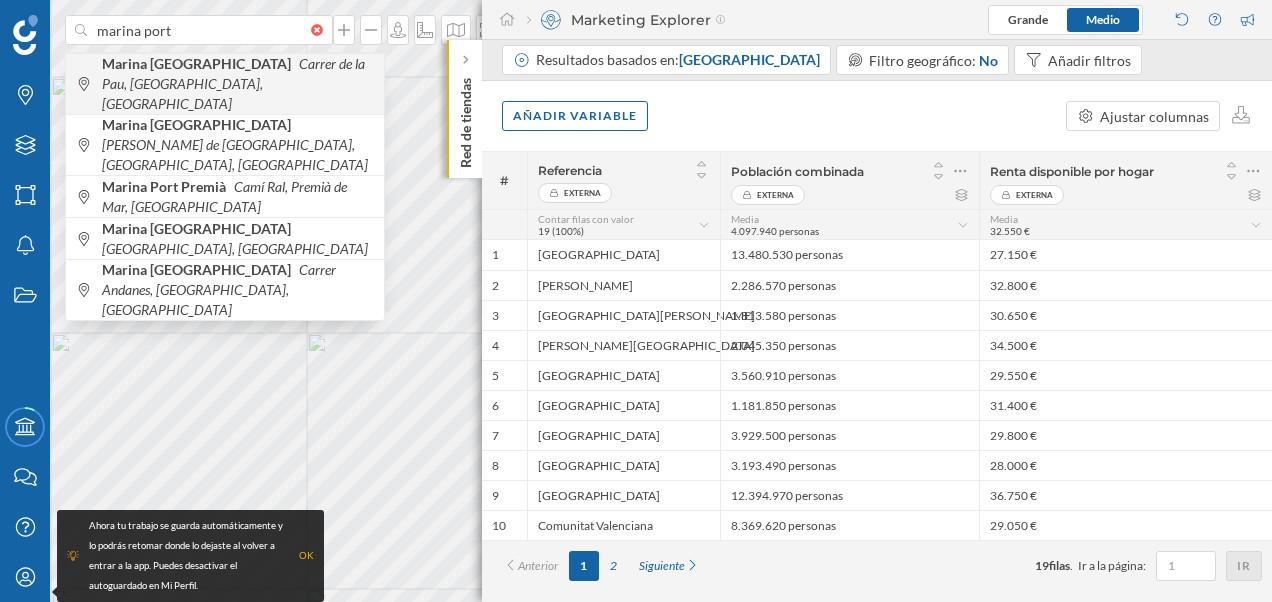click on "Carrer de la Pau, [GEOGRAPHIC_DATA], [GEOGRAPHIC_DATA]" at bounding box center (233, 83) 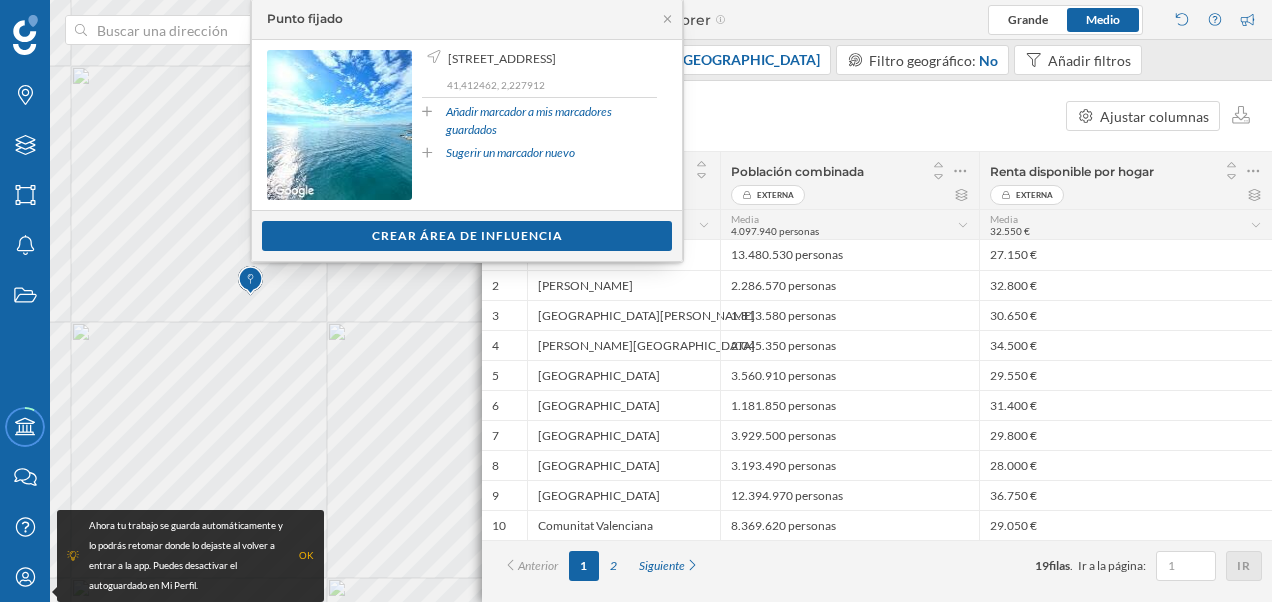 click on "Añadir variable
Ajustar columnas" at bounding box center (877, 116) 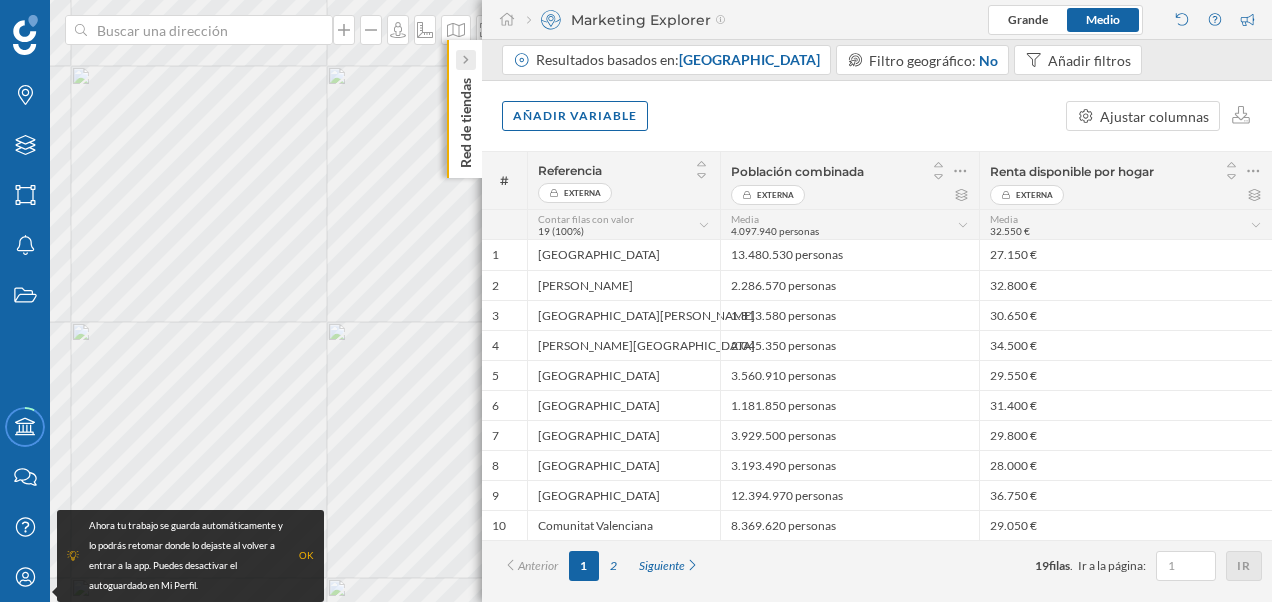 click 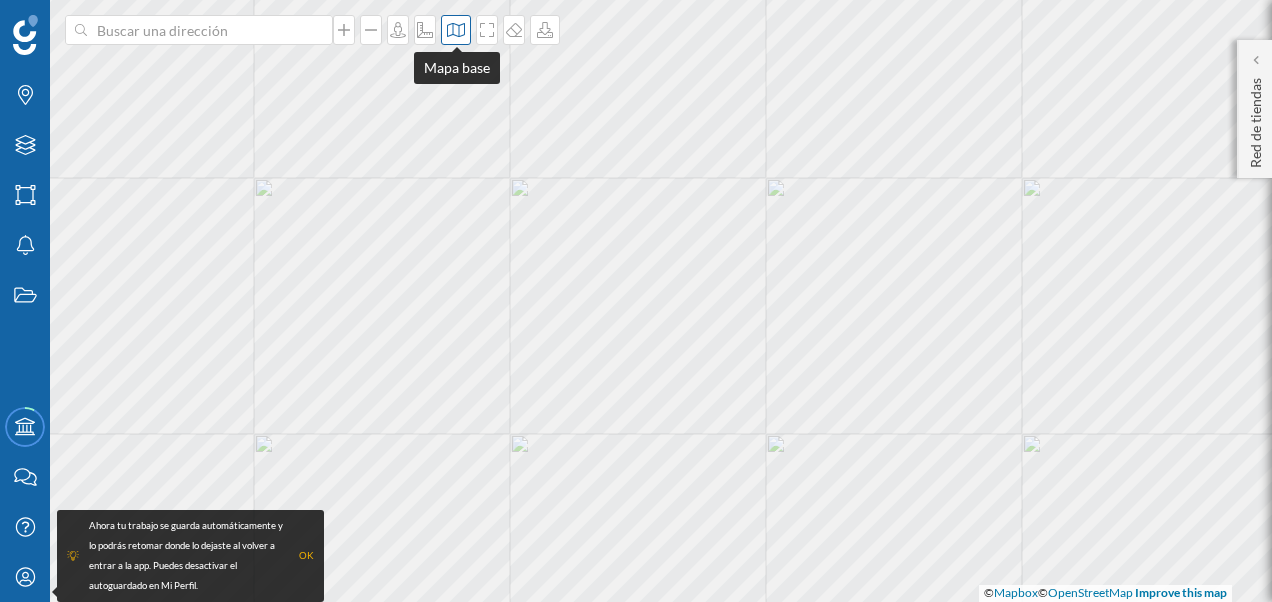 click 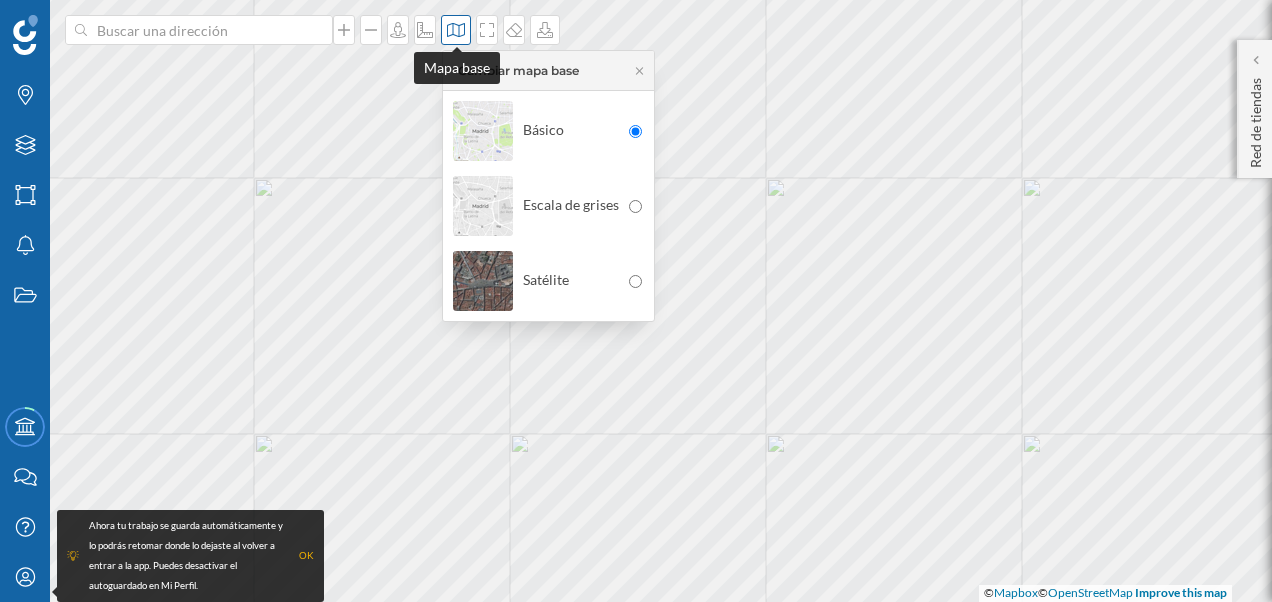 click 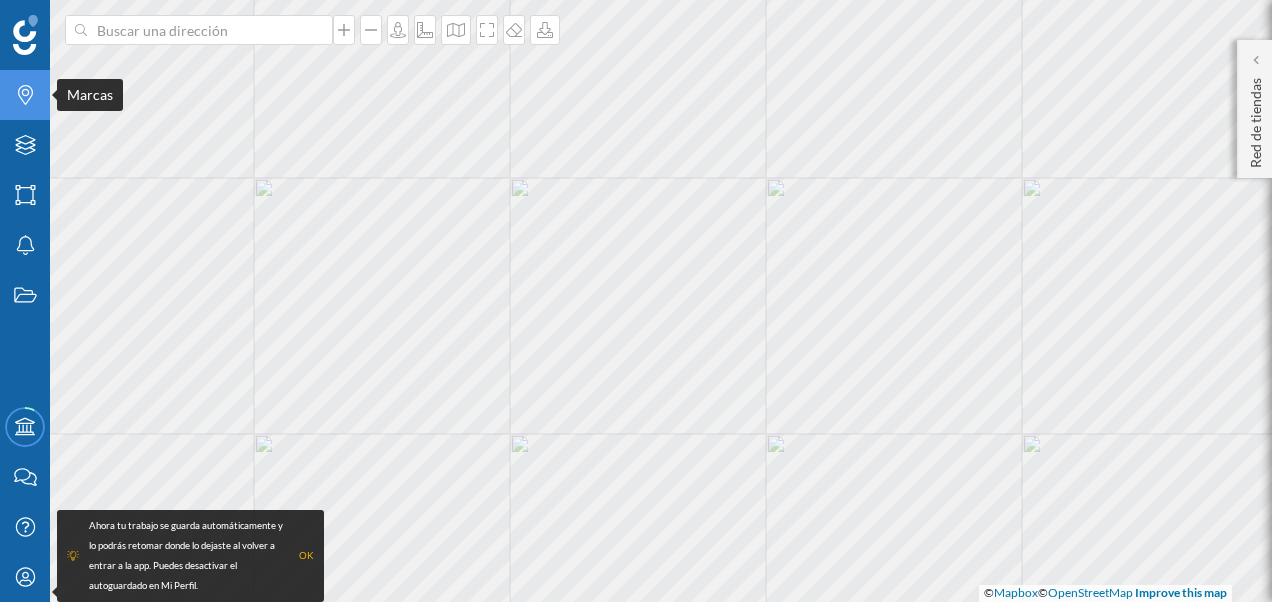 click on "Marcas" 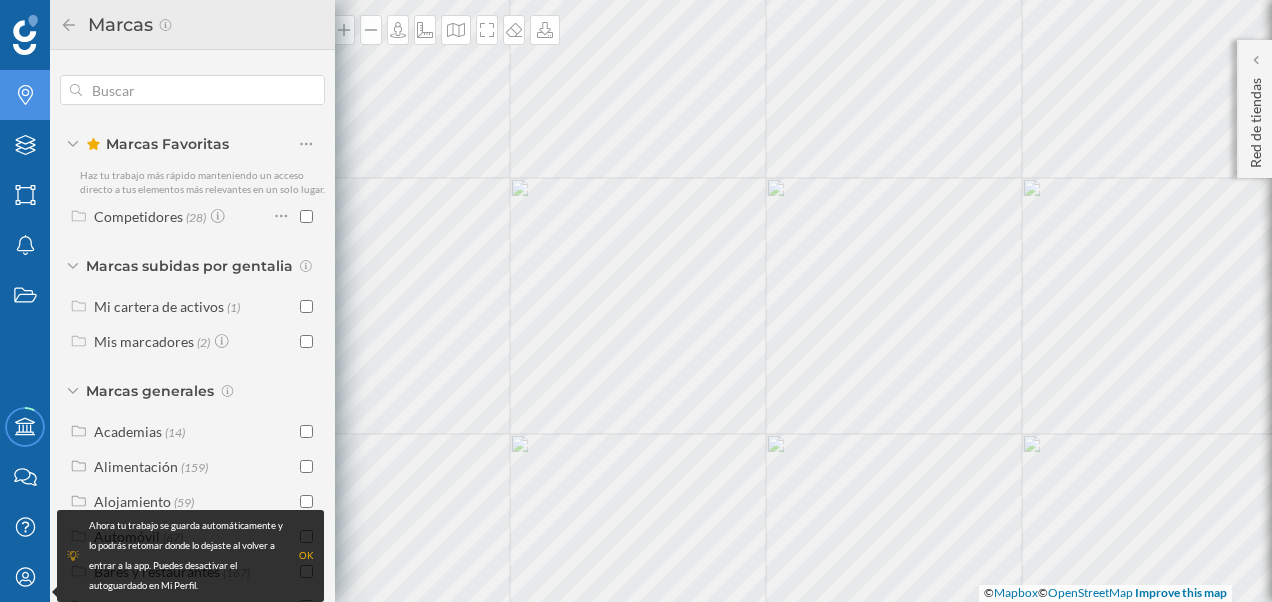 scroll, scrollTop: 238, scrollLeft: 0, axis: vertical 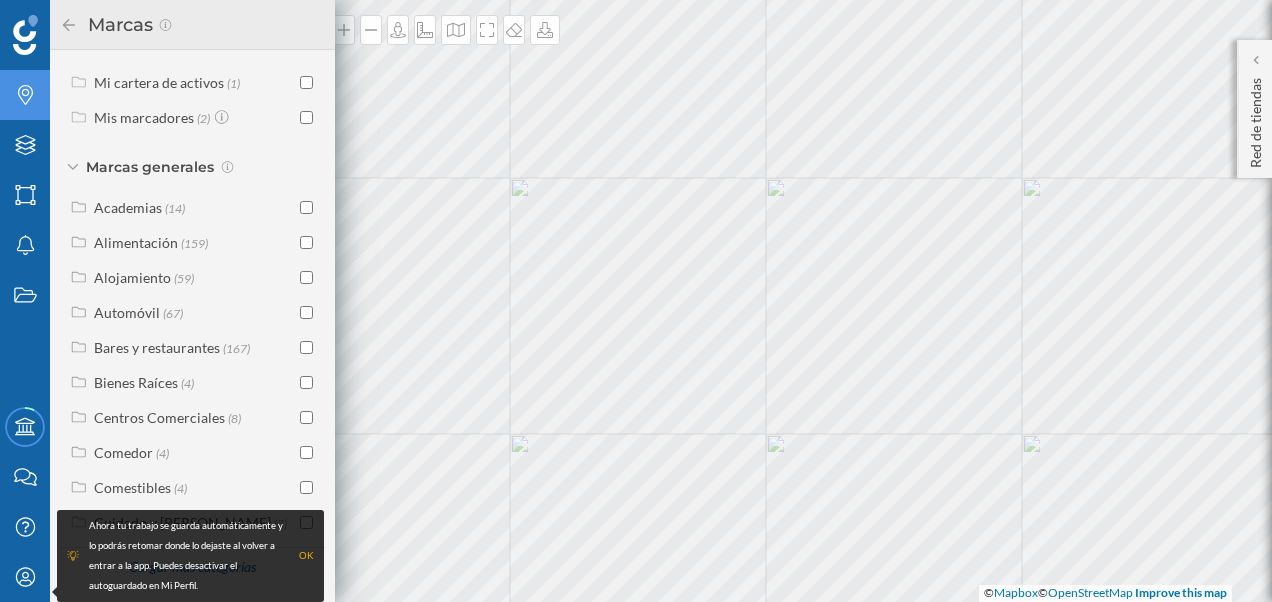 click on "OK" at bounding box center [306, 556] 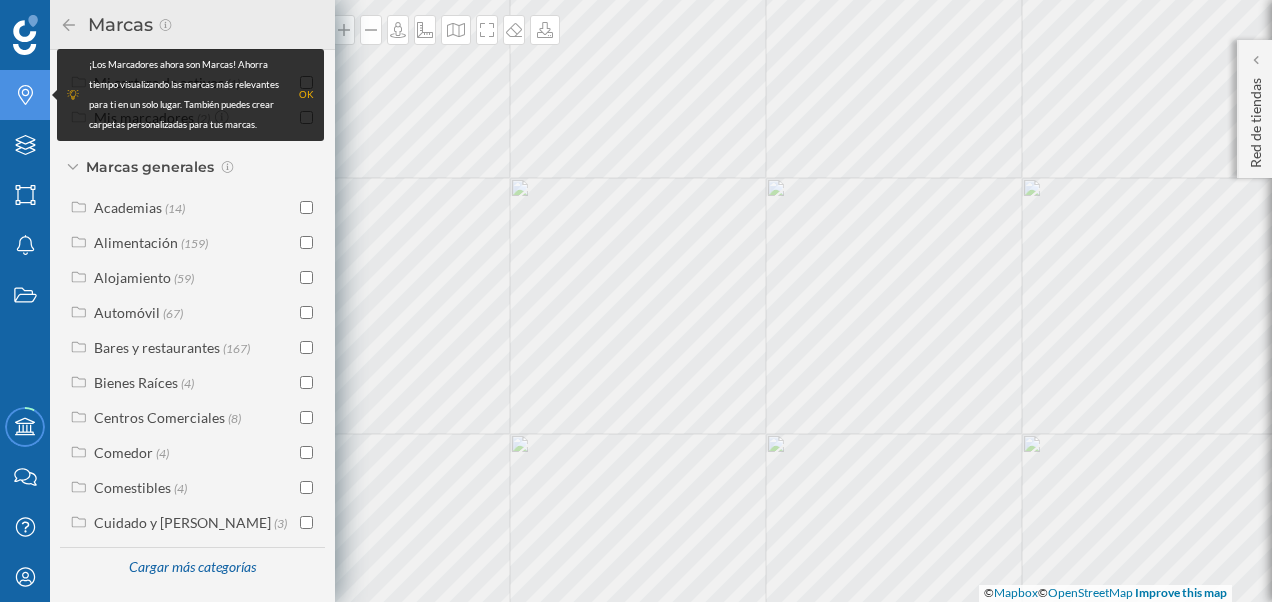 click on "OK" at bounding box center (306, 95) 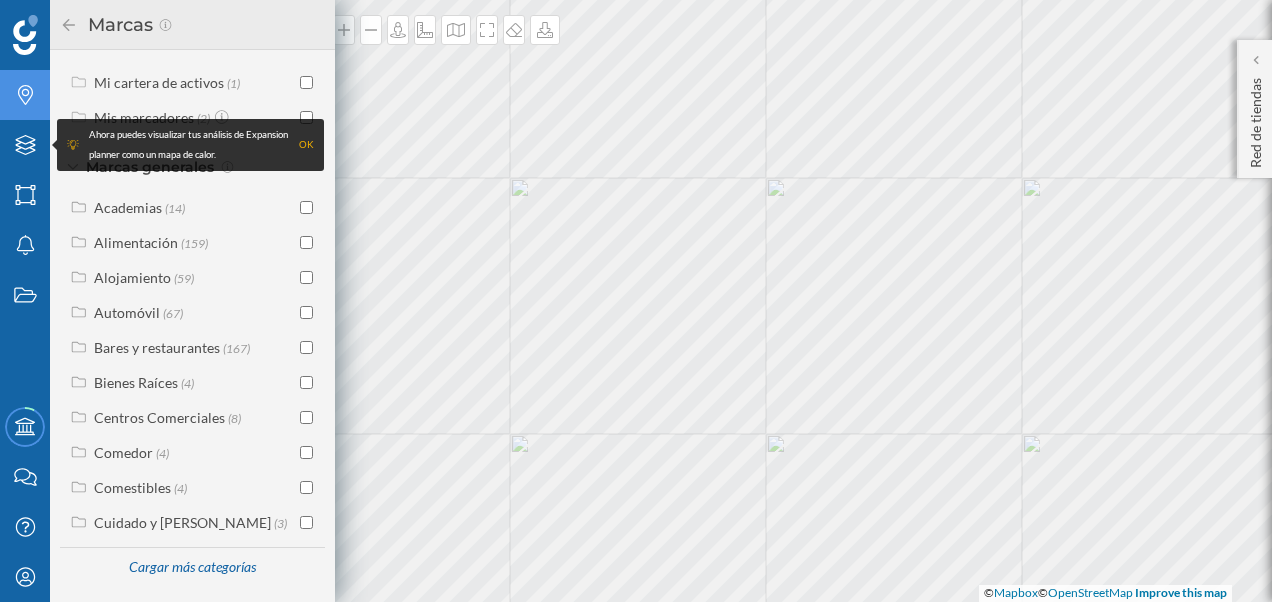 click on "OK" at bounding box center (306, 145) 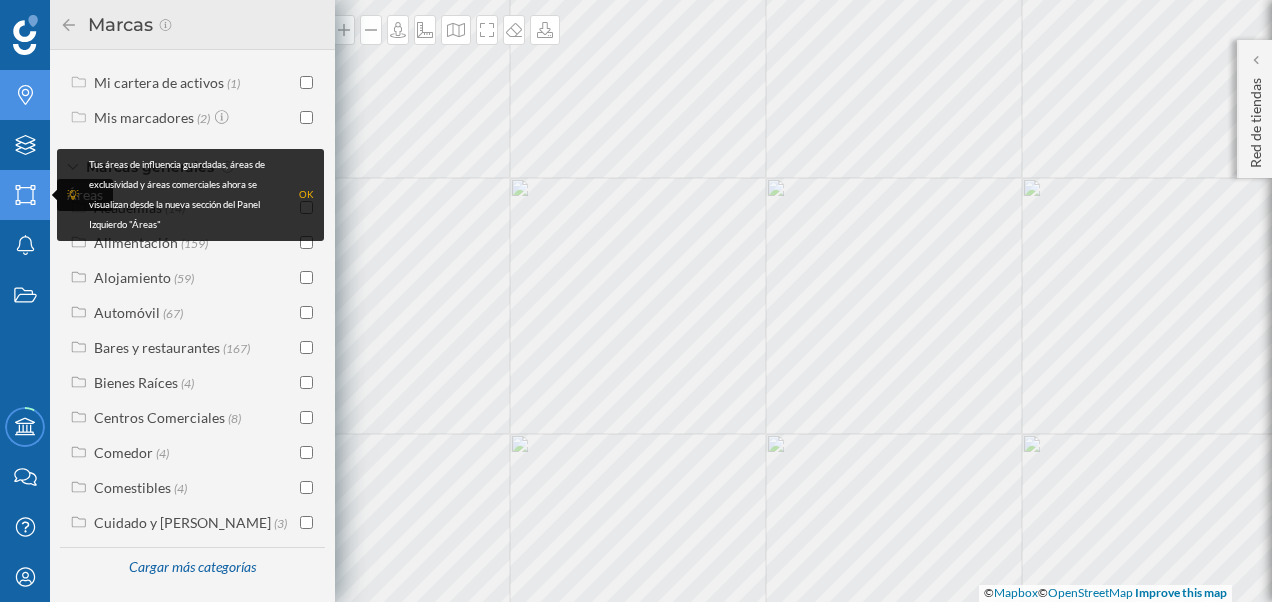 click on "Áreas" 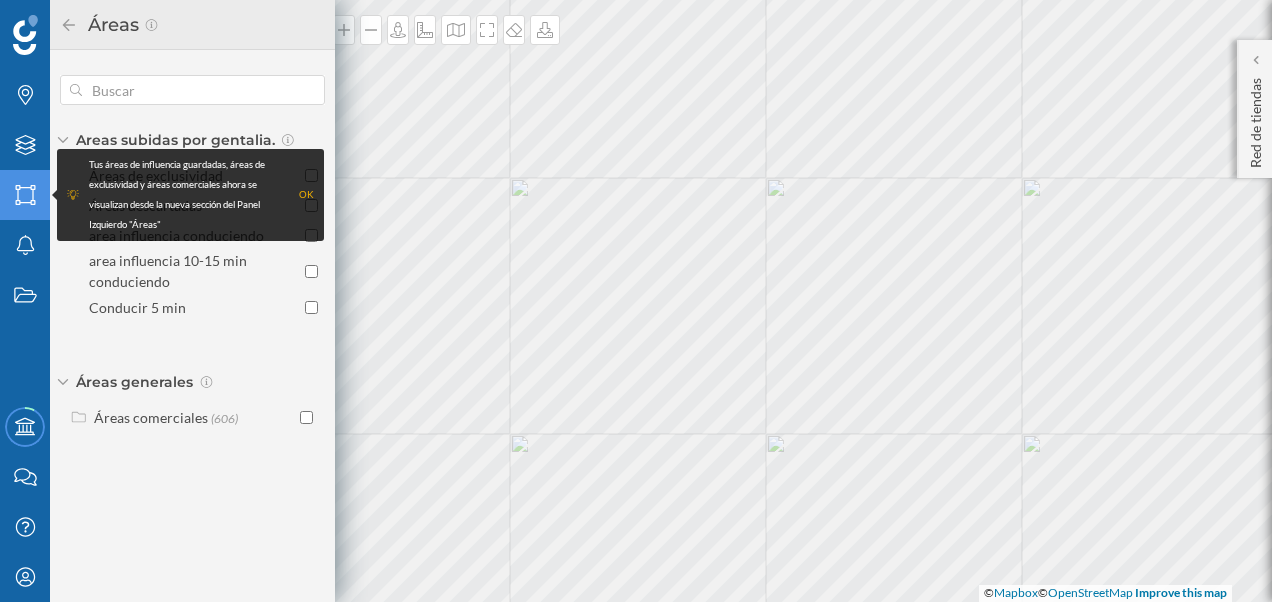 click on "OK" at bounding box center (306, 195) 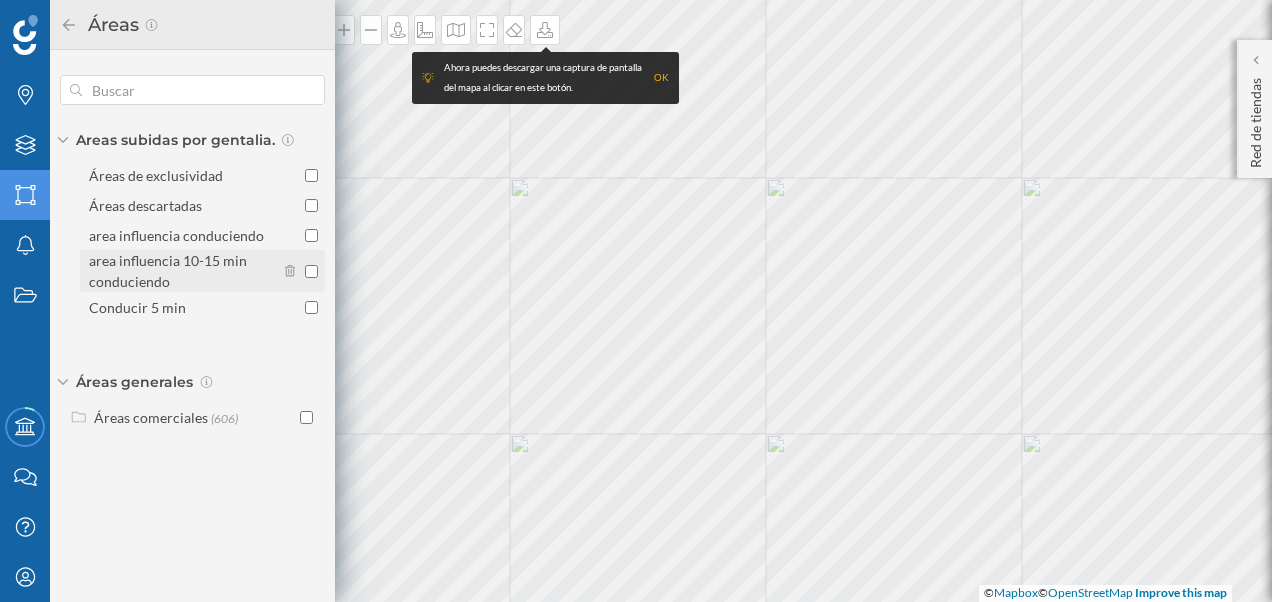 click on "area influencia 10-15 min conduciendo" at bounding box center [311, 271] 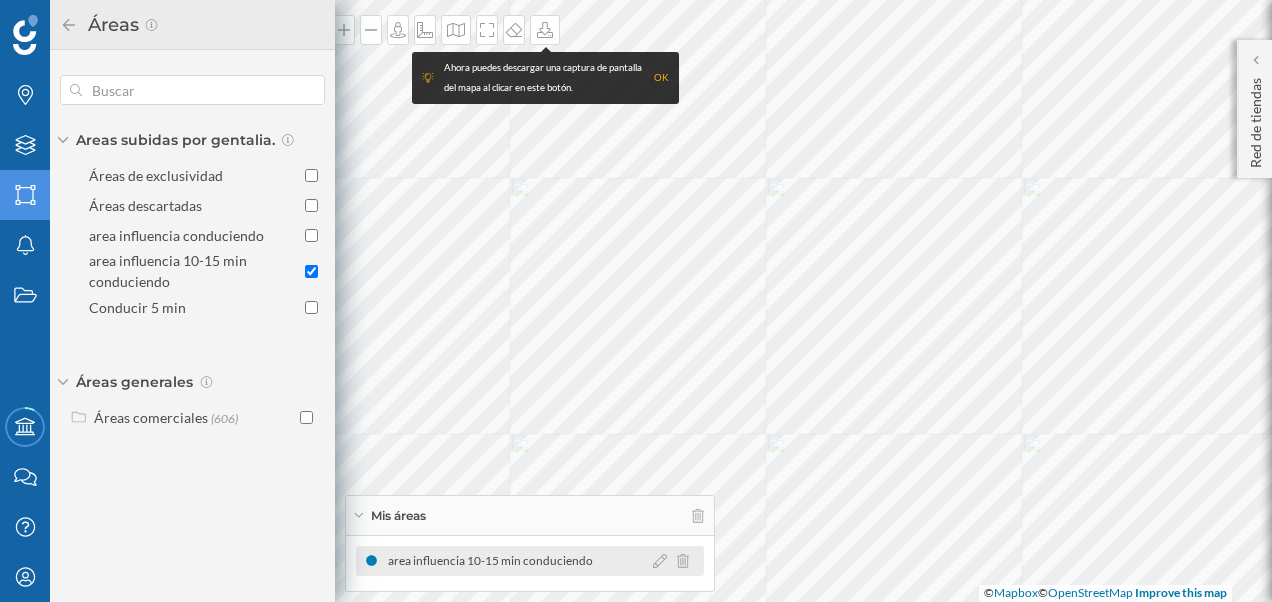 click on "area influencia 10-15 min conduciendo" at bounding box center (495, 561) 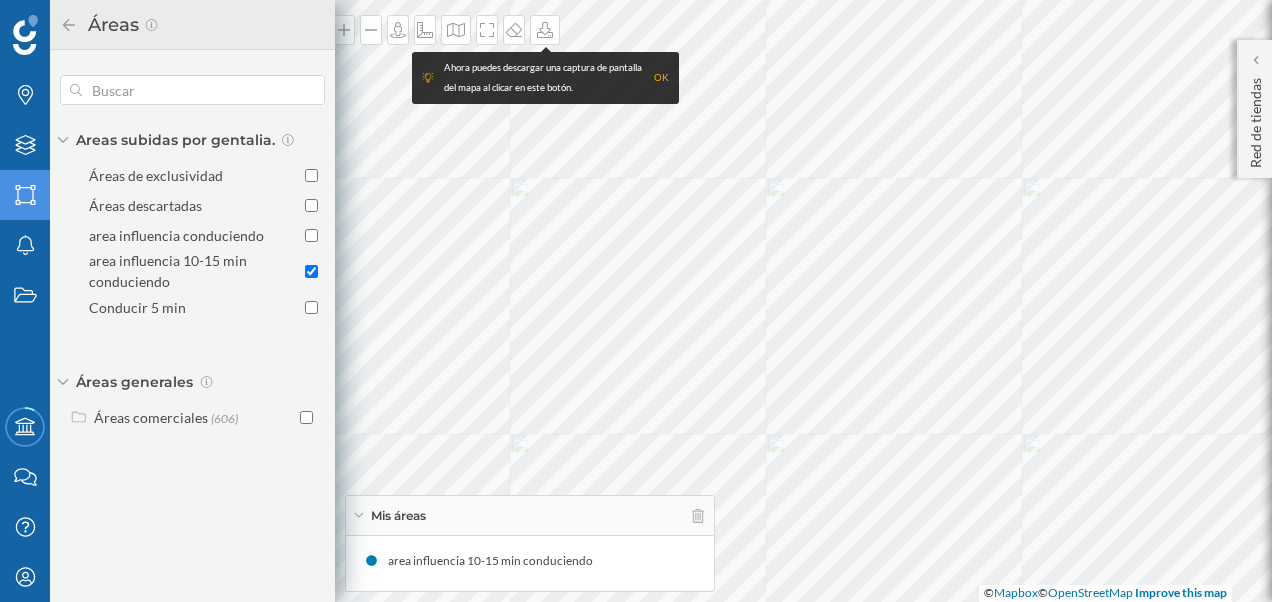 click on "Areas subidas por gentalia.               Áreas de exclusividad                 Áreas descartadas                 area influencia conduciendo                 area influencia 10-15 min conduciendo                 Conducir 5 min                     Áreas generales               Áreas comerciales
(606)" at bounding box center (192, 253) 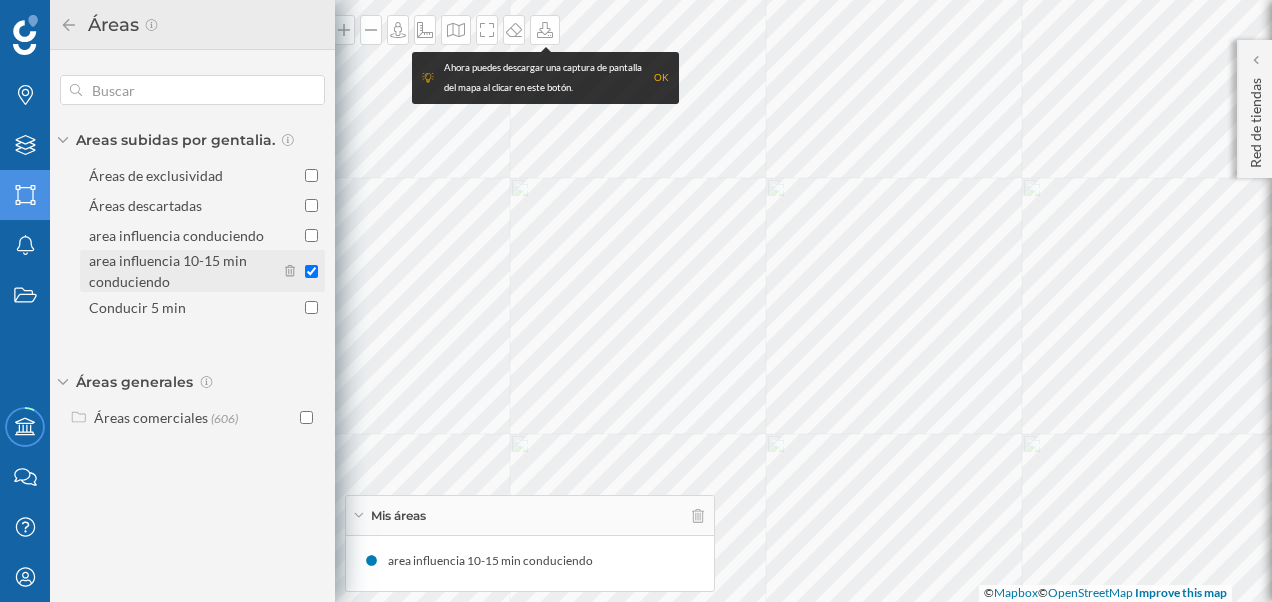 click on "area influencia 10-15 min conduciendo" at bounding box center (311, 271) 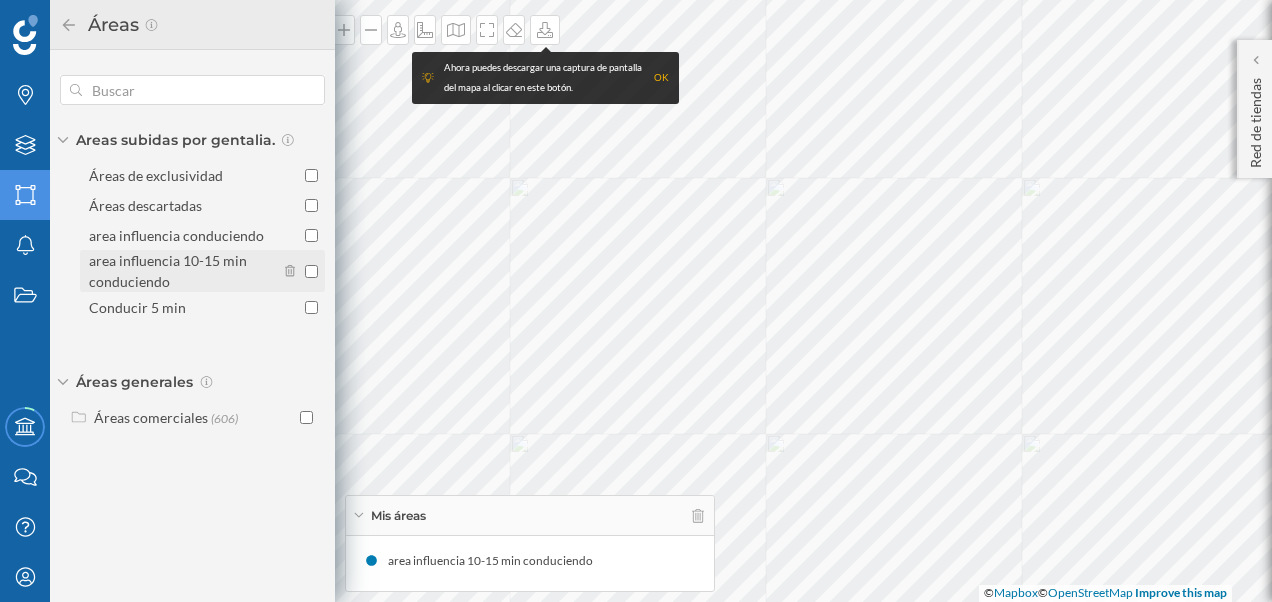checkbox on "false" 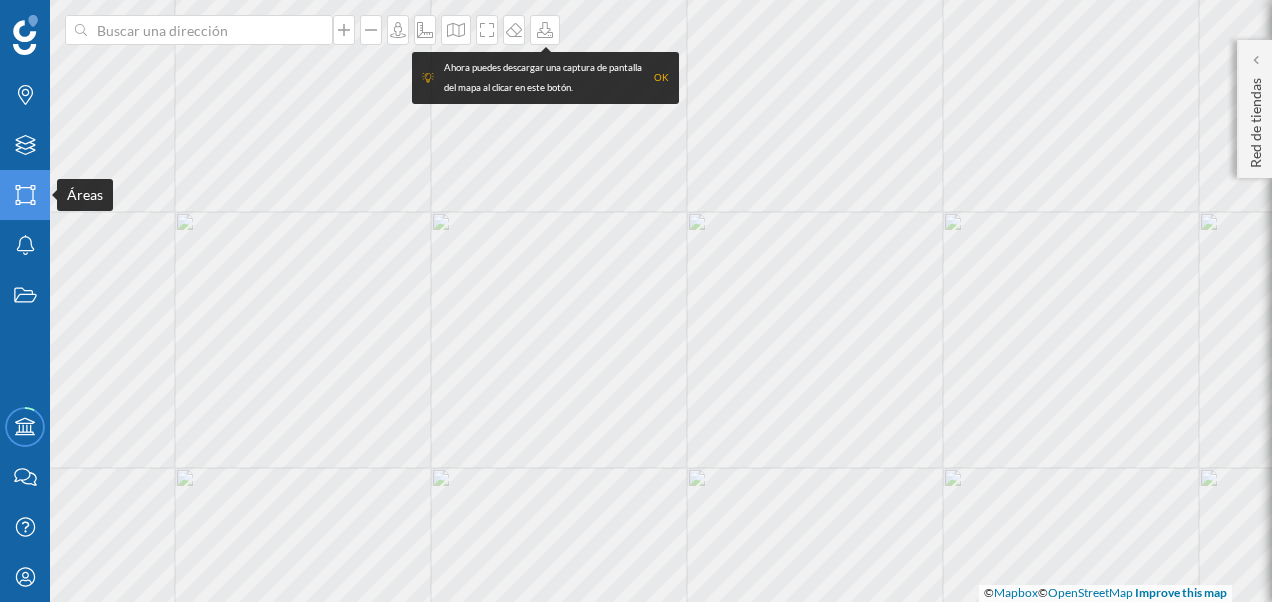 click on "Áreas" 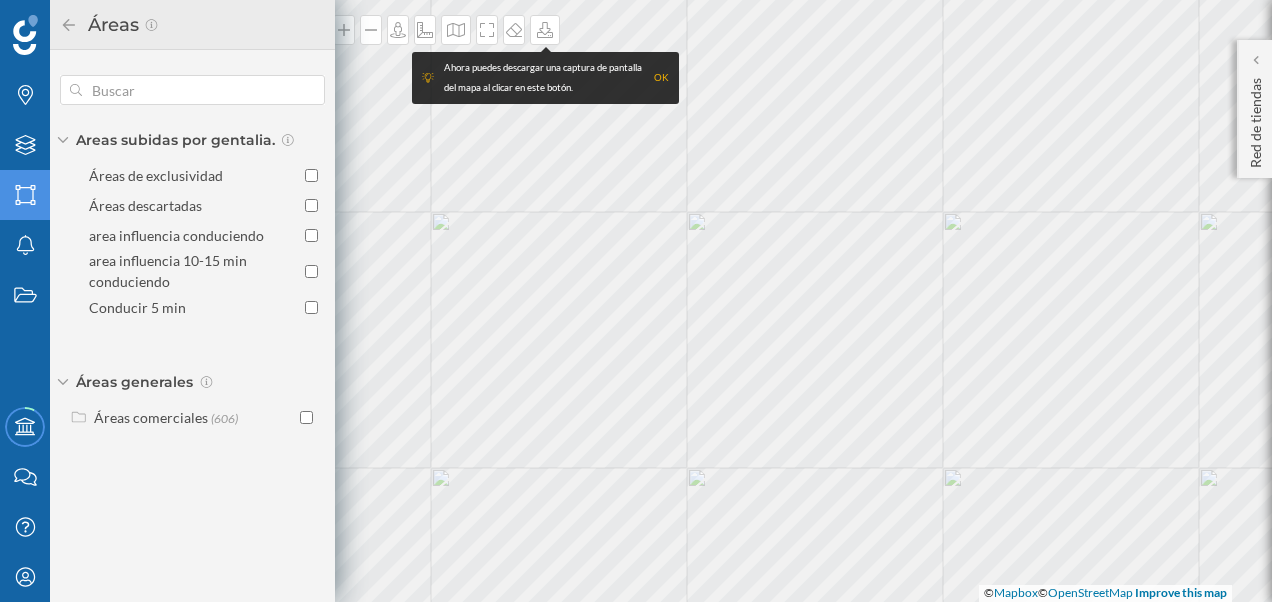 click on "OK" at bounding box center (661, 78) 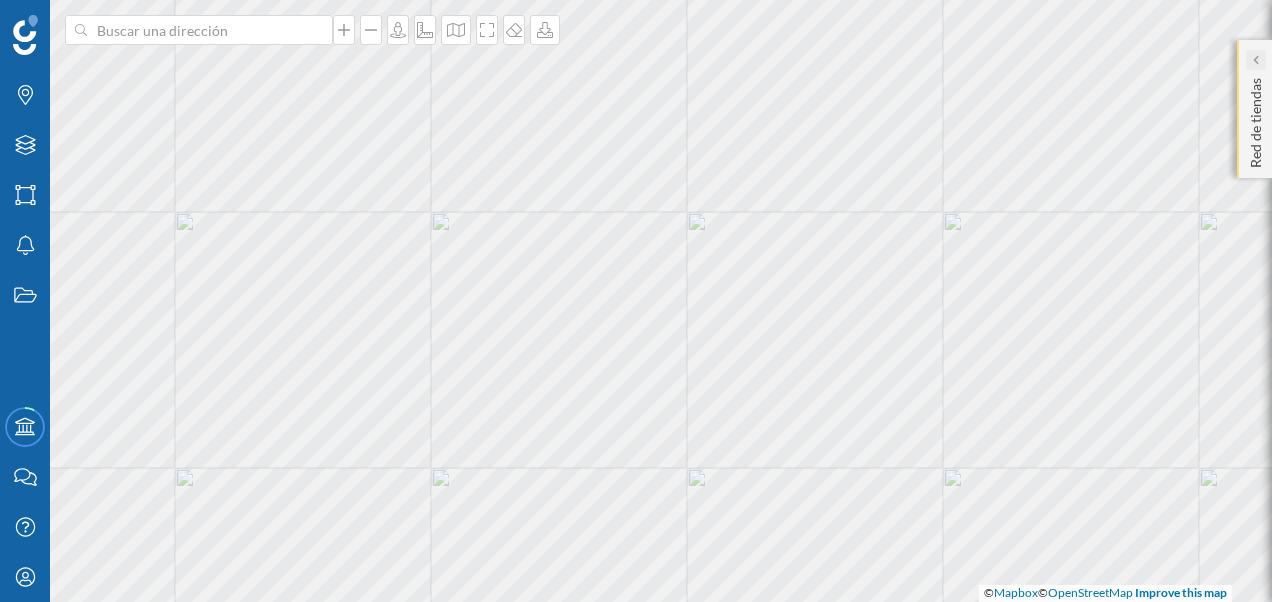 click 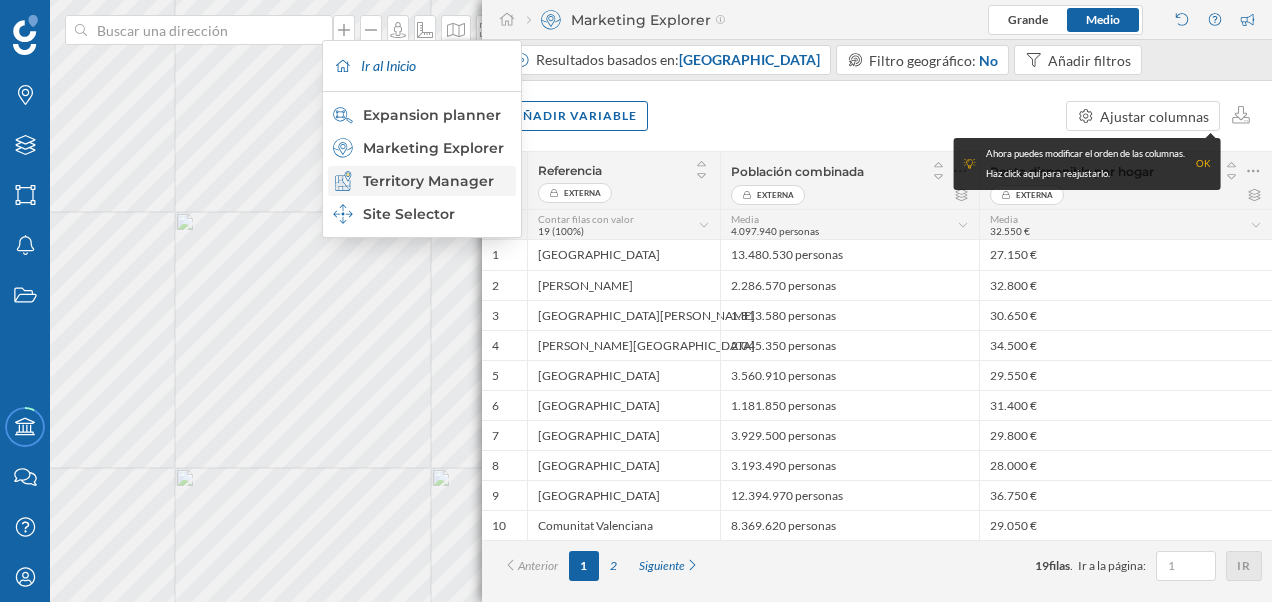 click on "Territory Manager" at bounding box center [421, 181] 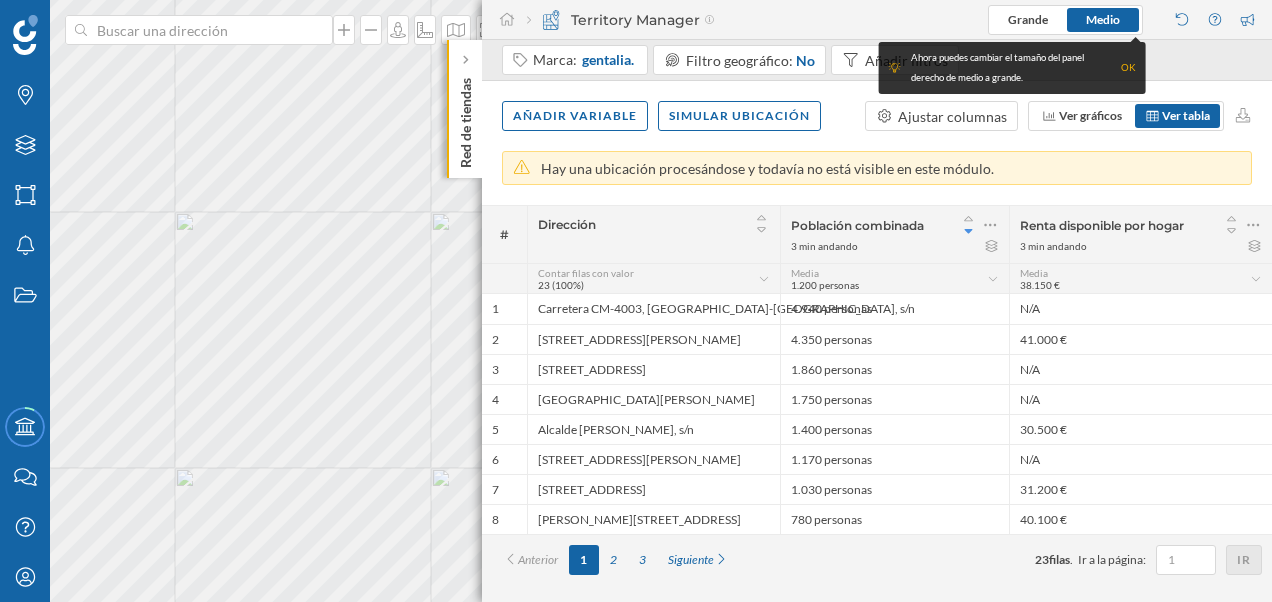 click on "Red de tiendas" 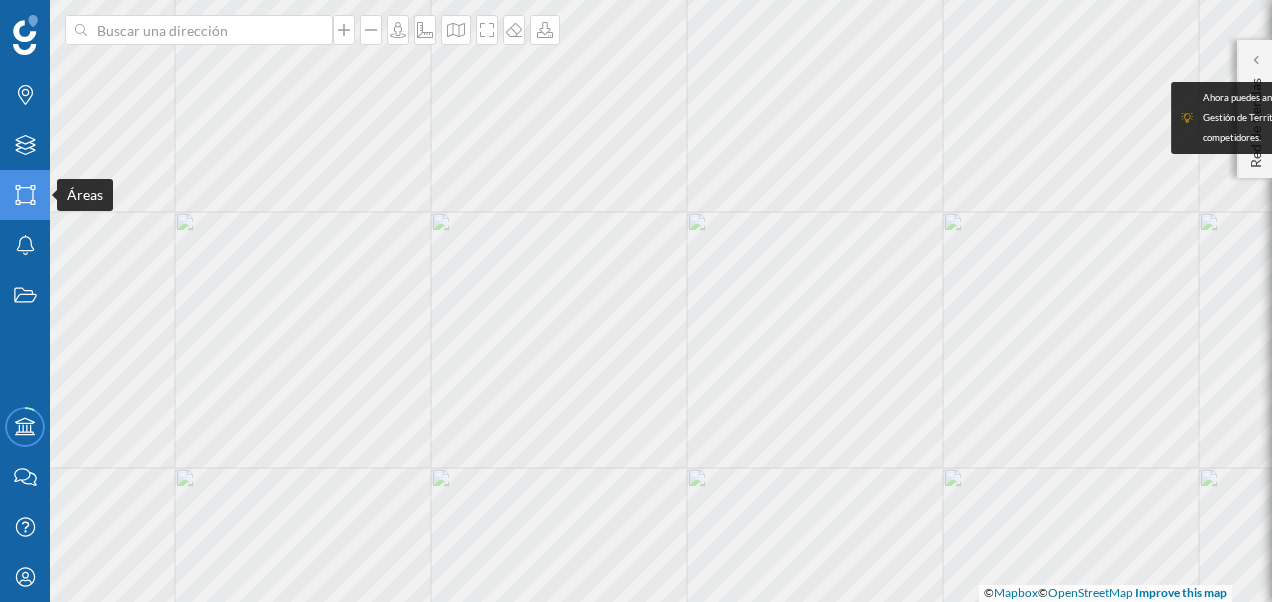 click 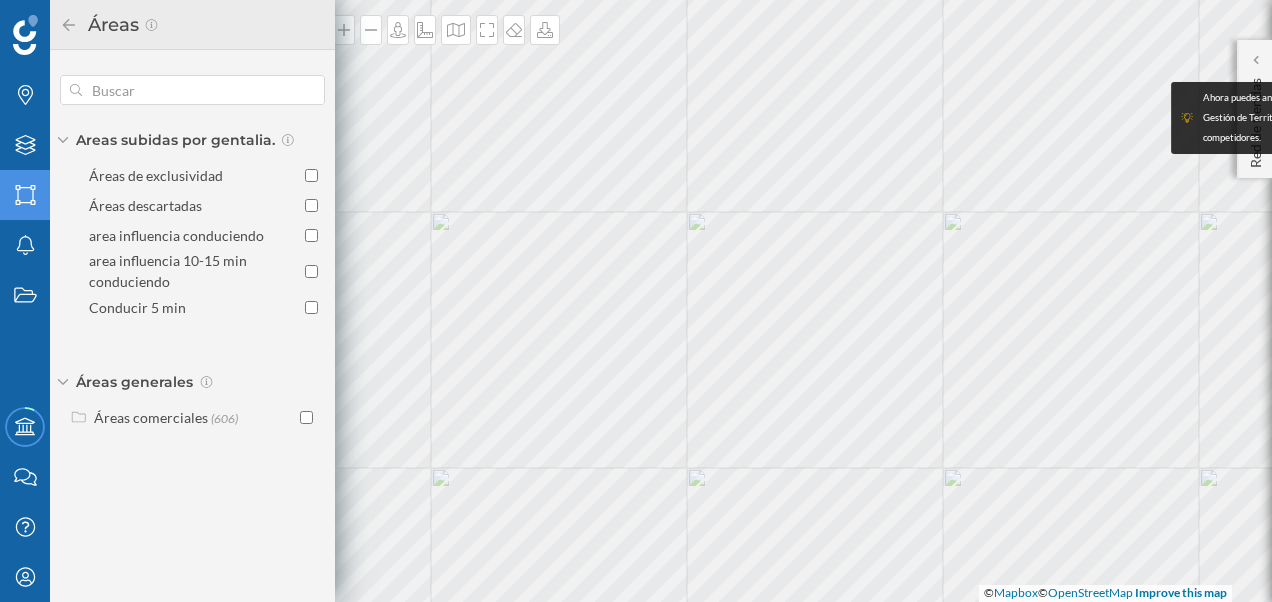 click 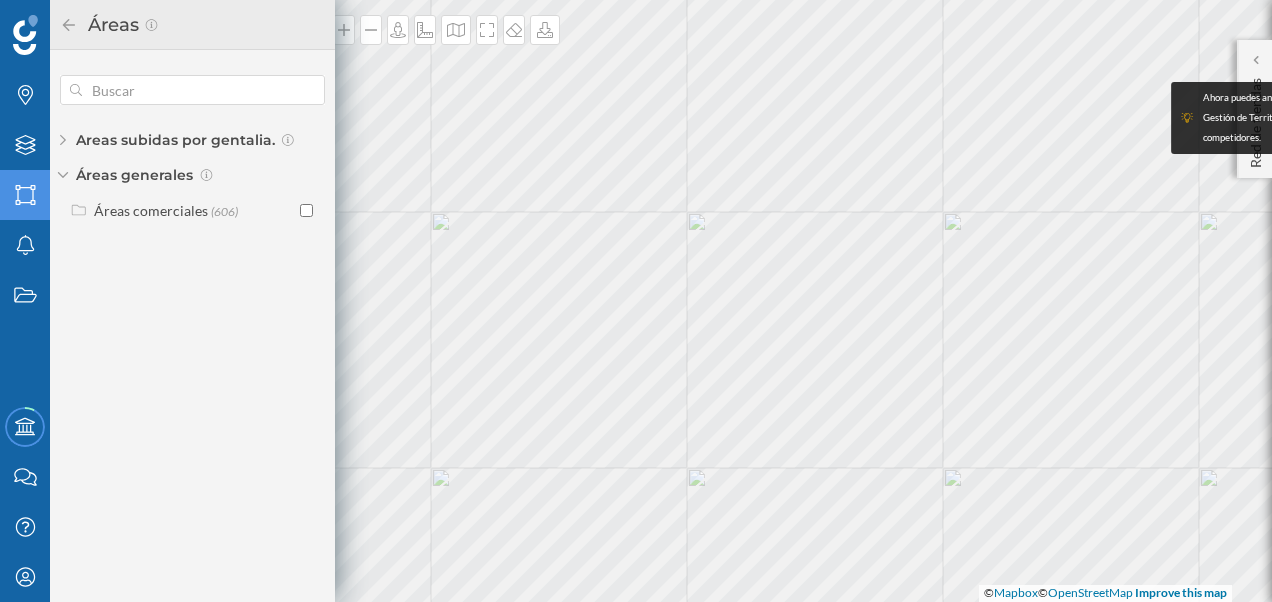click 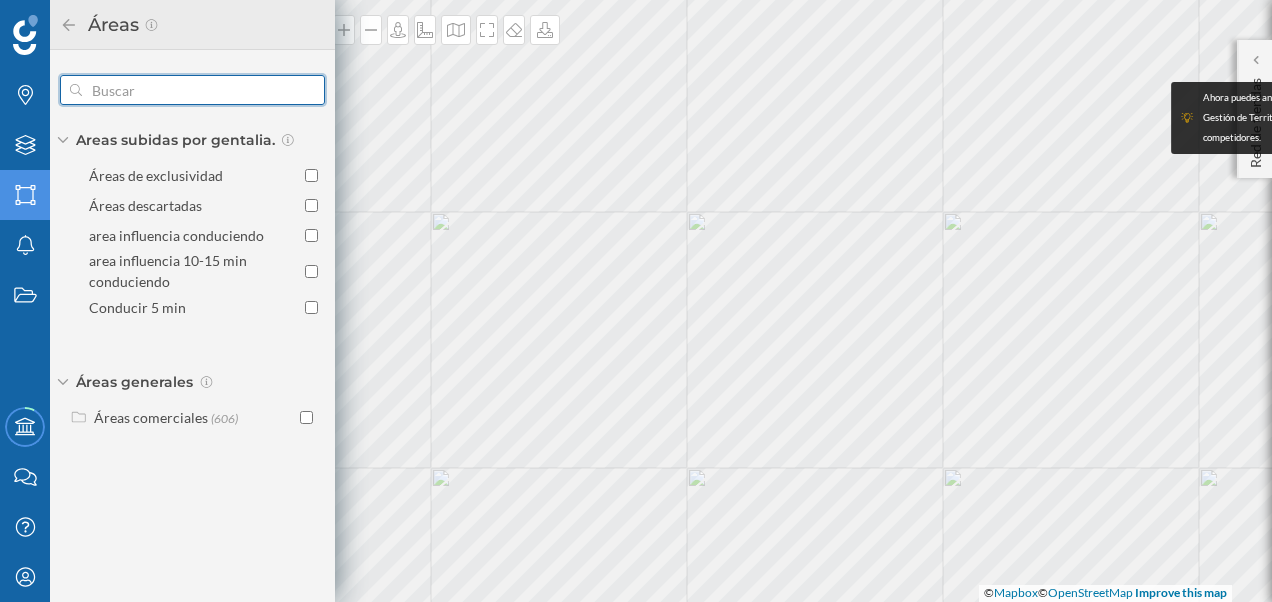 click at bounding box center (192, 90) 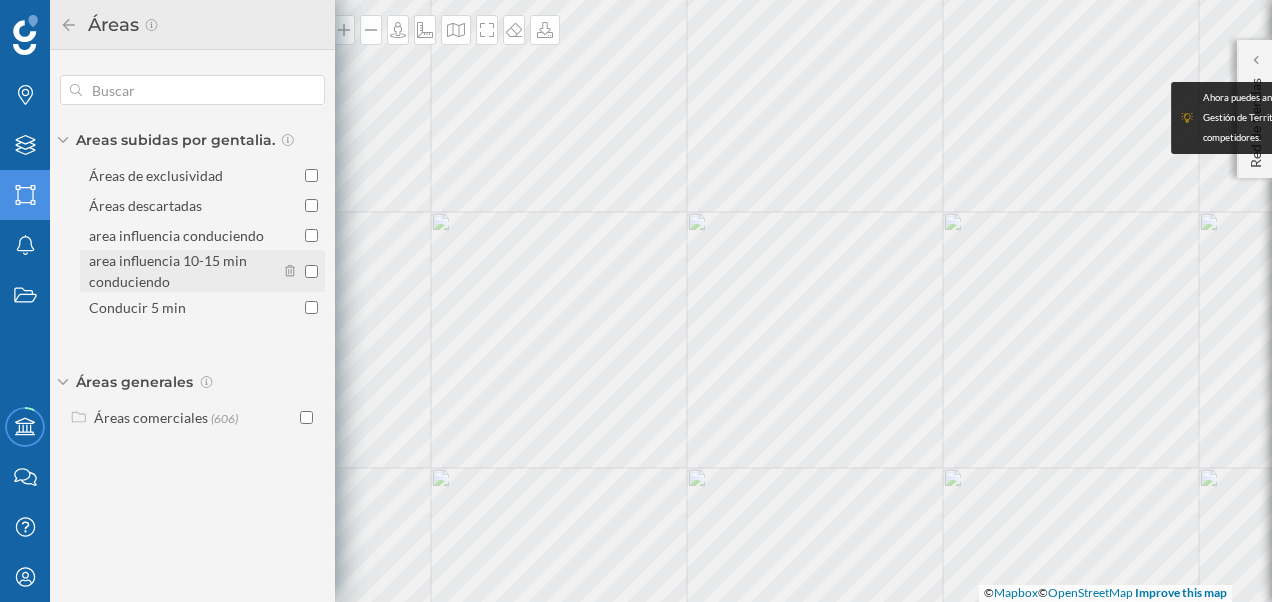 click on "area influencia 10-15 min conduciendo" at bounding box center [168, 271] 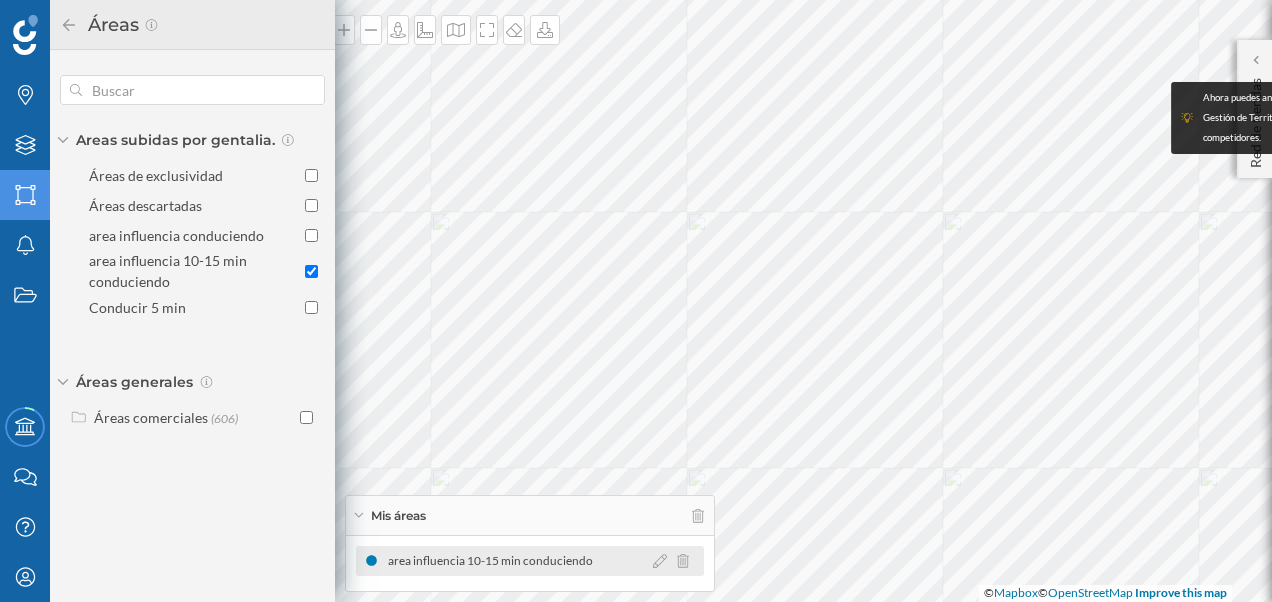 click on "area influencia 10-15 min conduciendo" at bounding box center (495, 561) 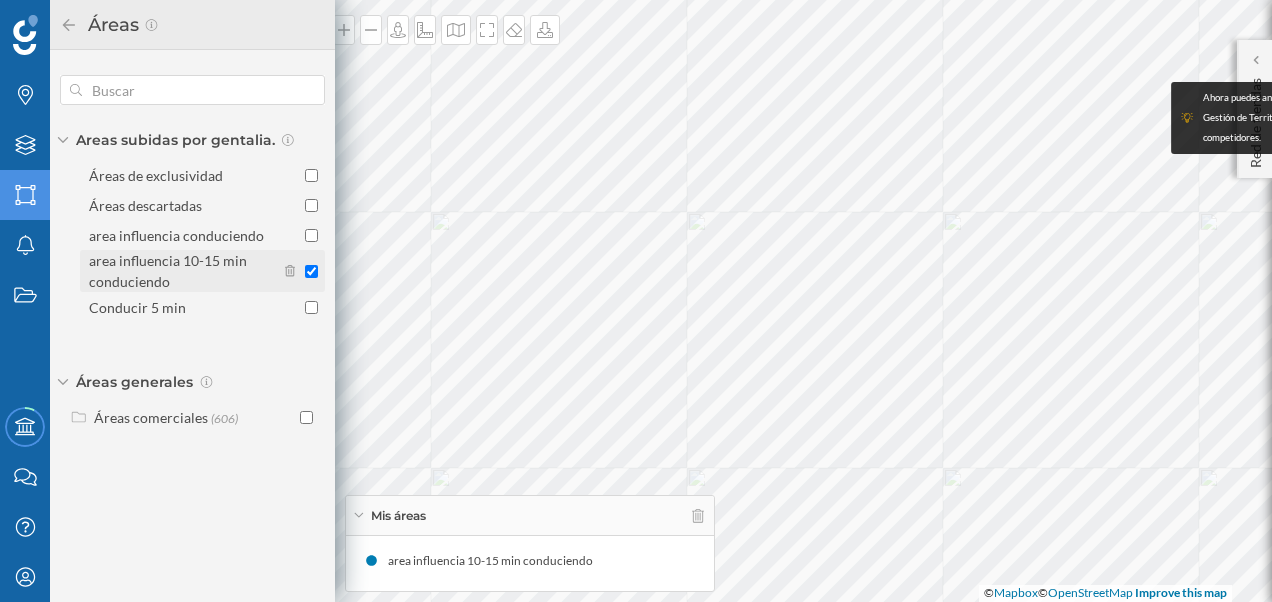 click at bounding box center [302, 271] 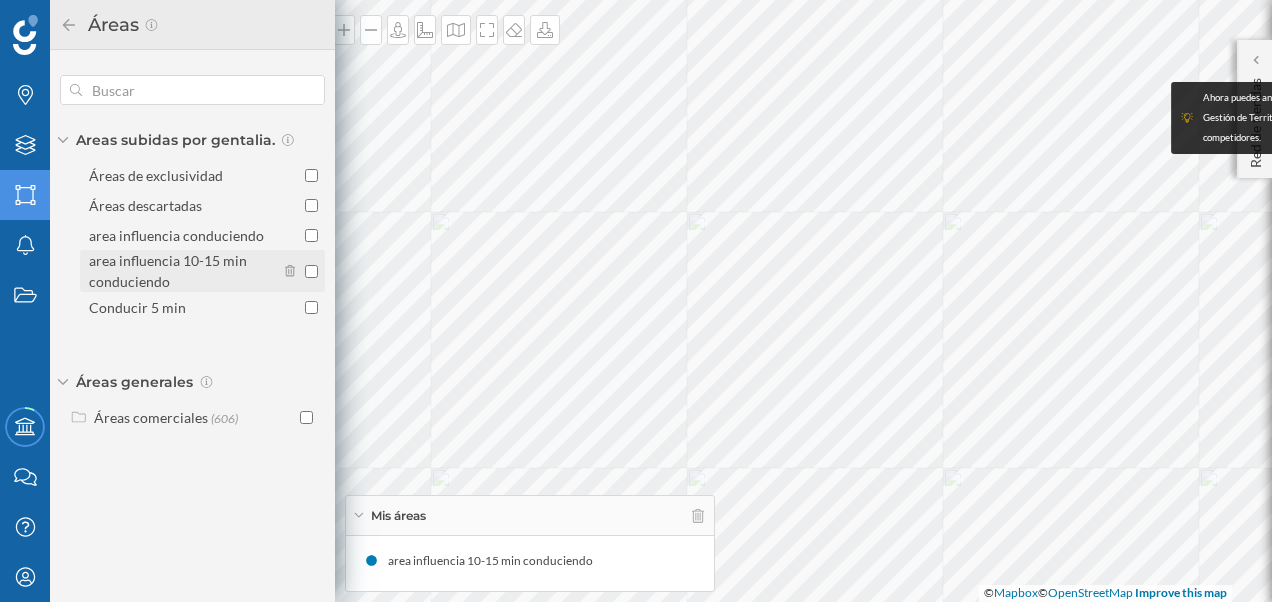 checkbox on "false" 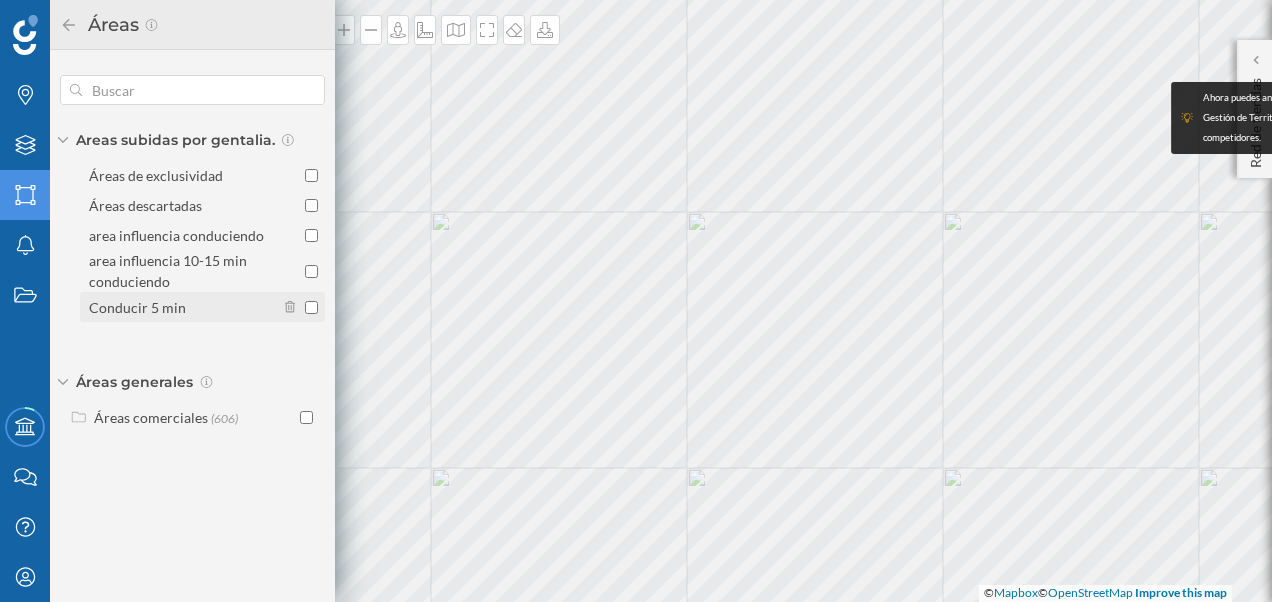 click on "Conducir 5 min" at bounding box center [137, 307] 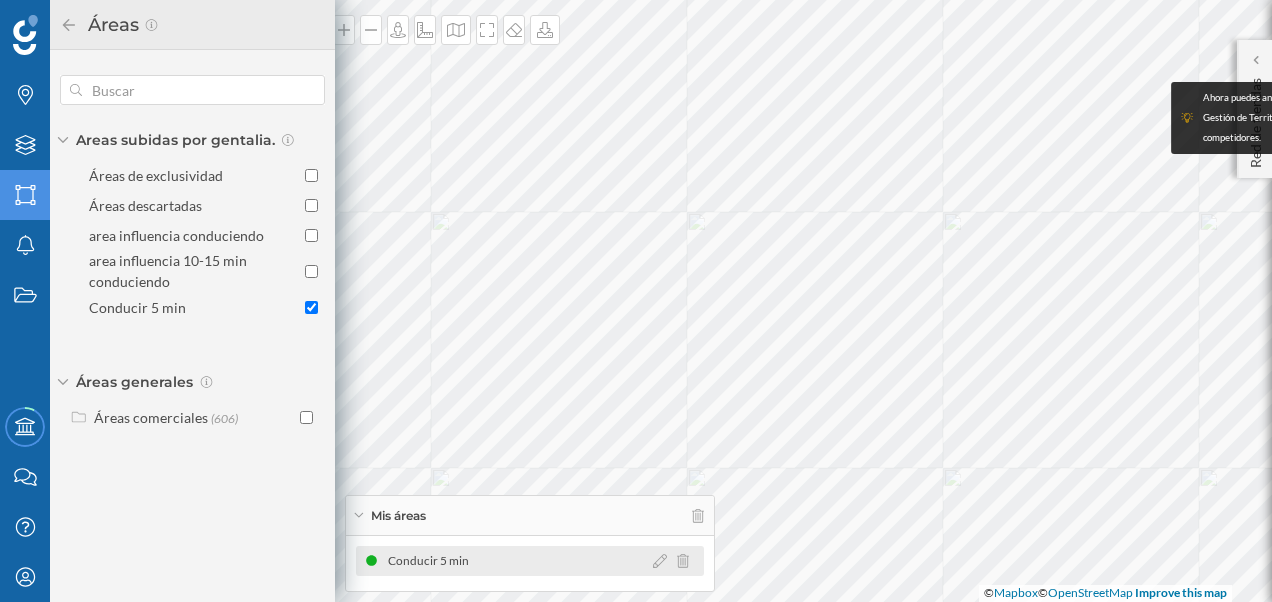 click on "Conducir 5 min" at bounding box center [433, 561] 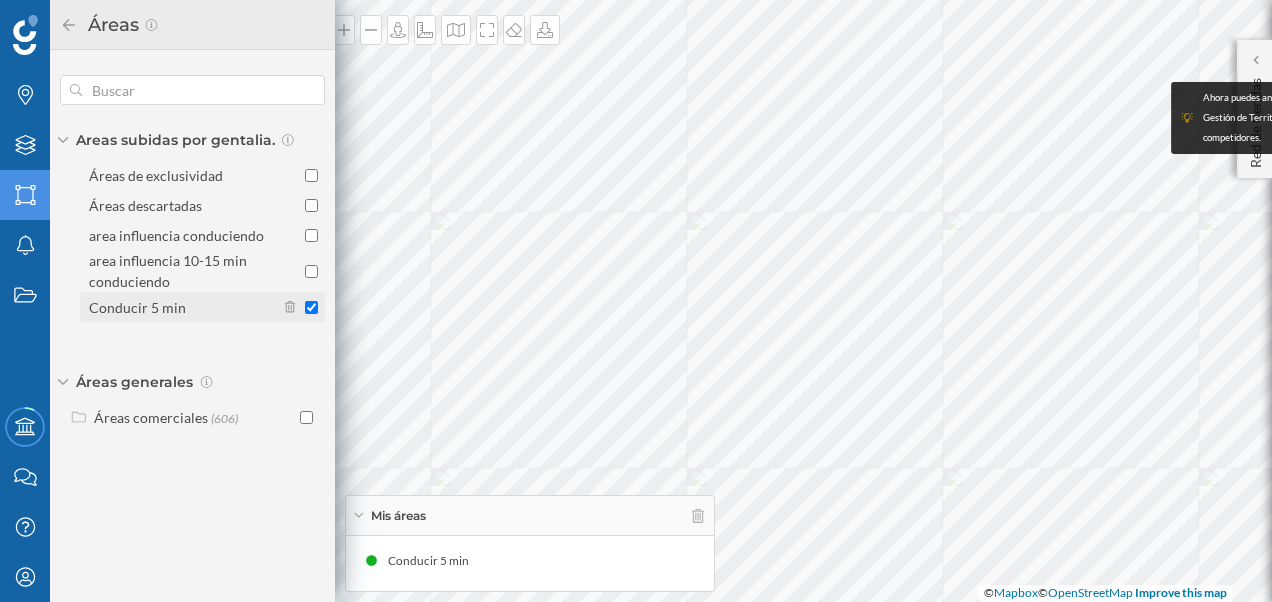 click on "Conducir 5 min" at bounding box center [202, 307] 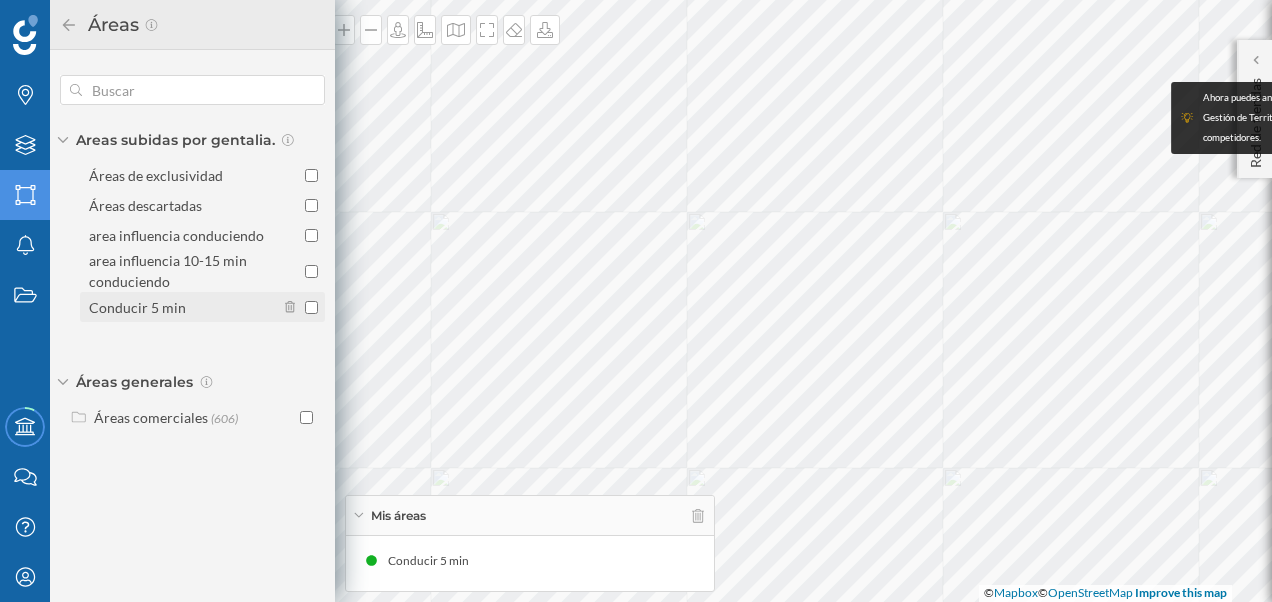checkbox on "false" 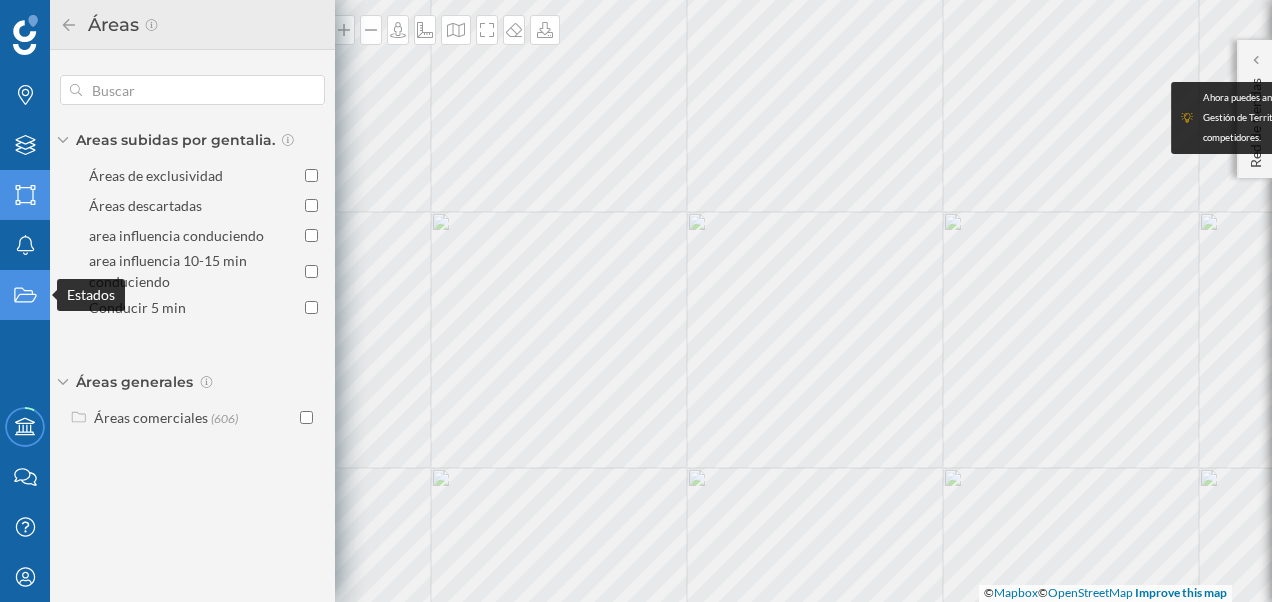 click on "Estados" 